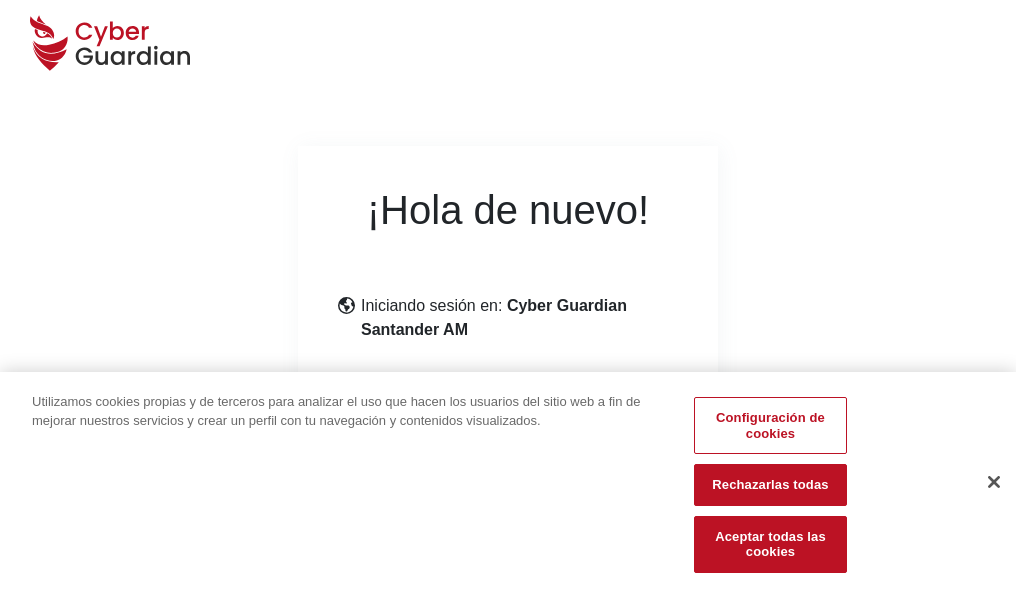 scroll, scrollTop: 245, scrollLeft: 0, axis: vertical 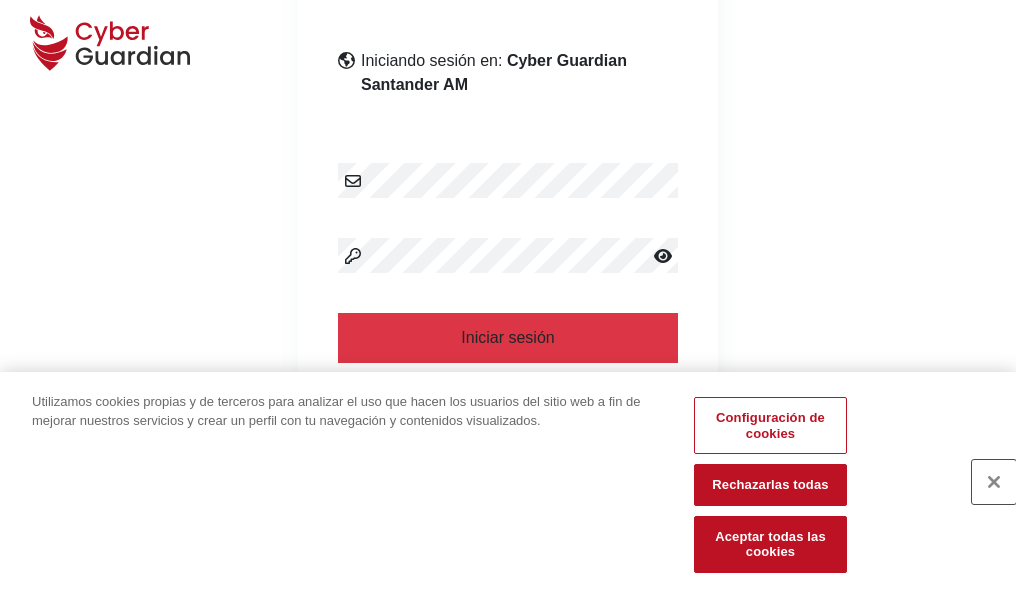 click at bounding box center [994, 482] 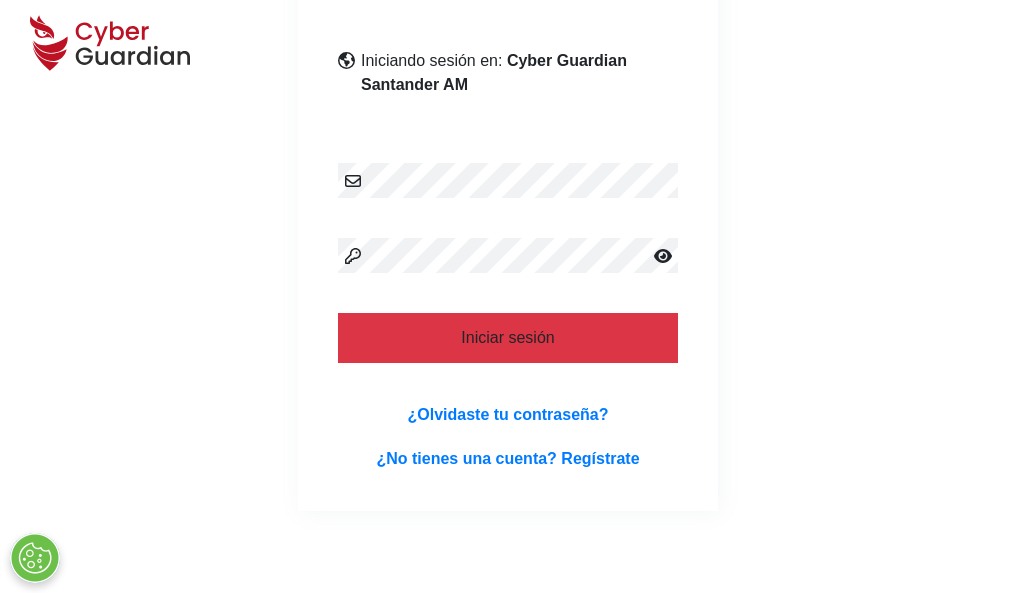 scroll, scrollTop: 389, scrollLeft: 0, axis: vertical 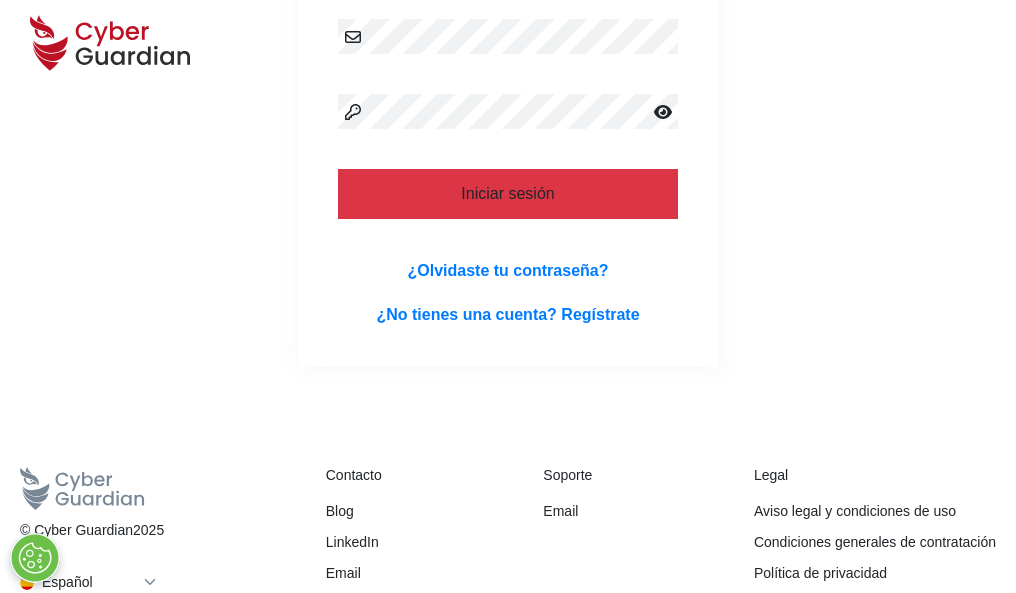 type 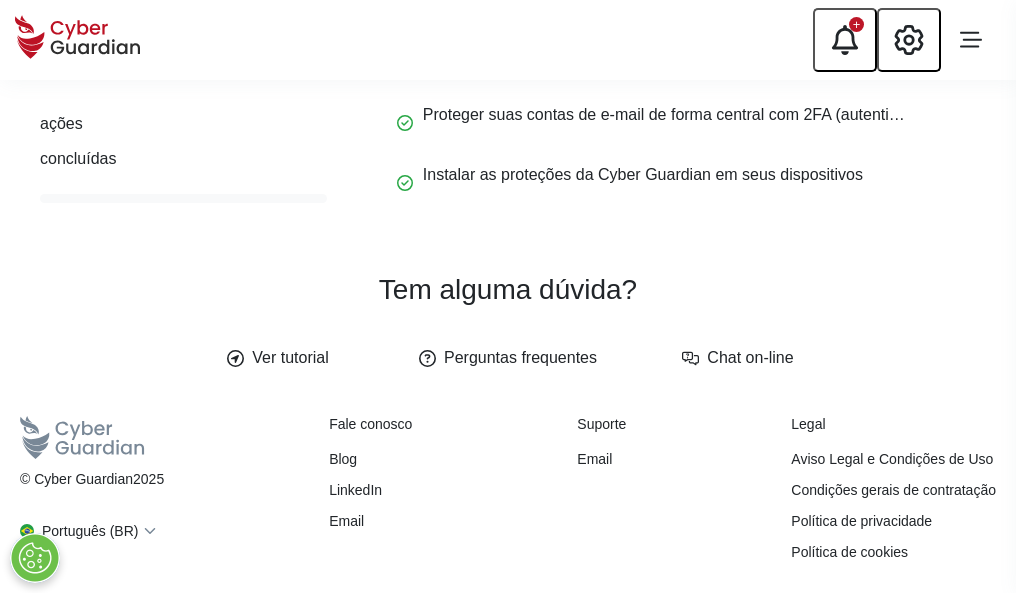 scroll, scrollTop: 0, scrollLeft: 0, axis: both 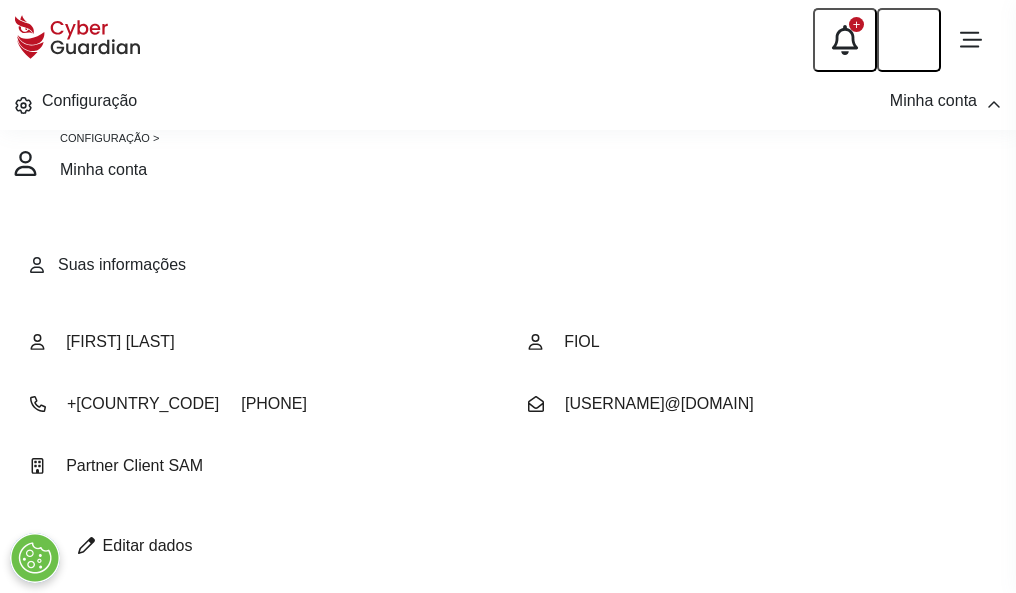 click at bounding box center [86, 545] 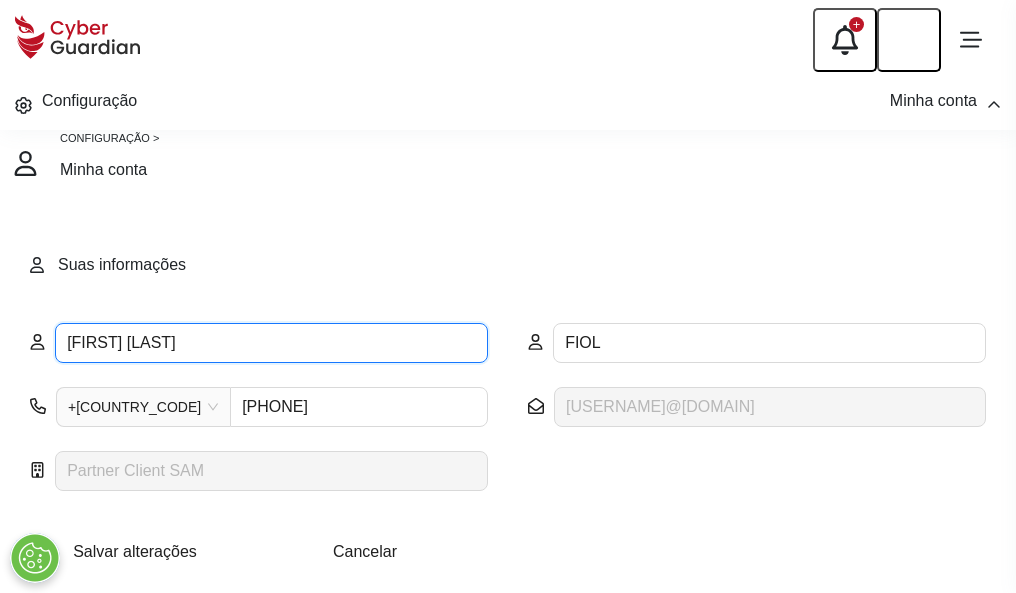 click on "JUAN CARLOS" at bounding box center (271, 343) 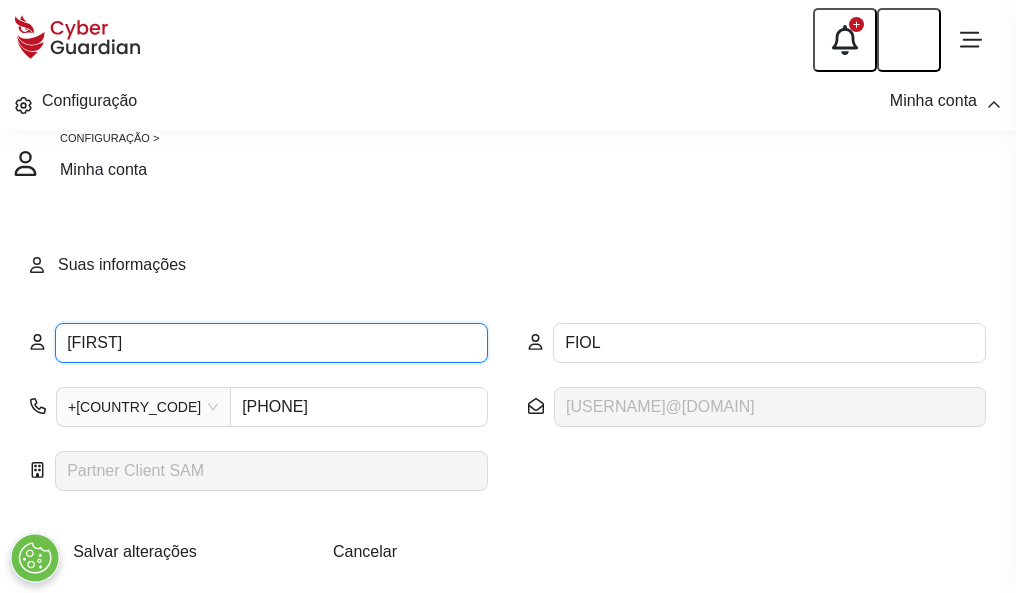 type on "J" 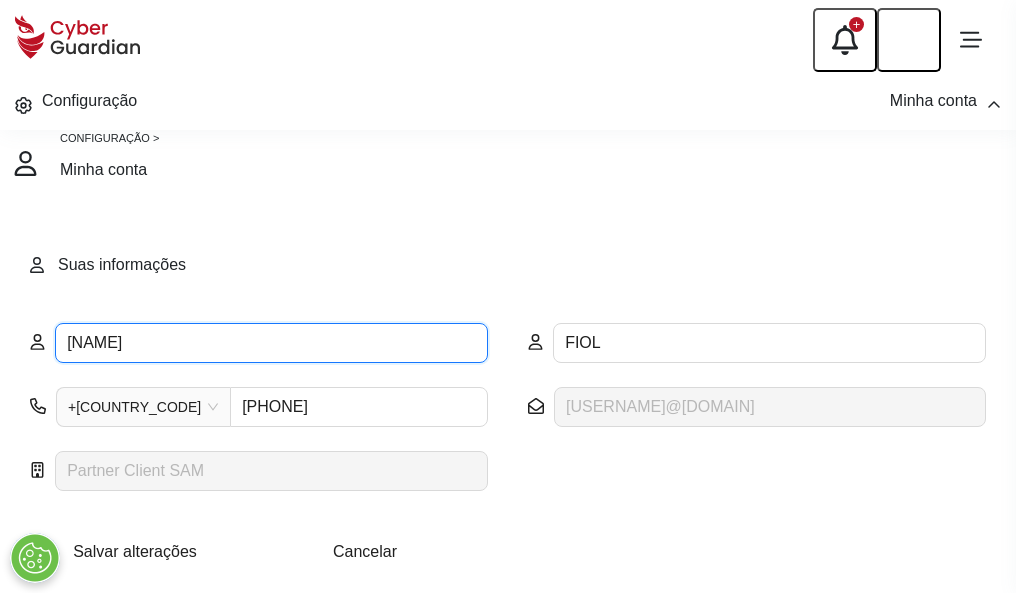 type on "Gloria" 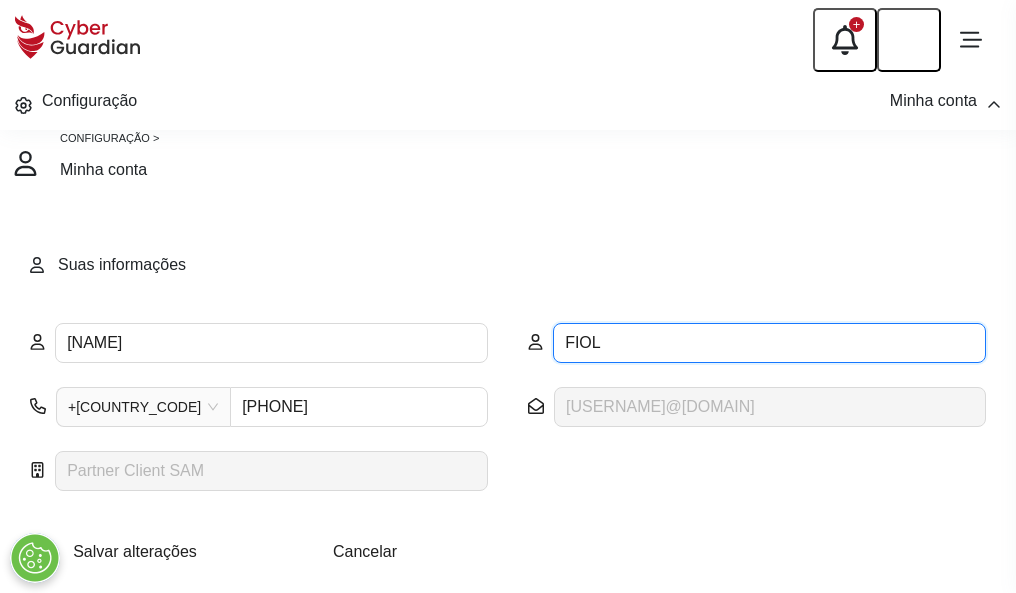 click on "FIOL" at bounding box center (769, 343) 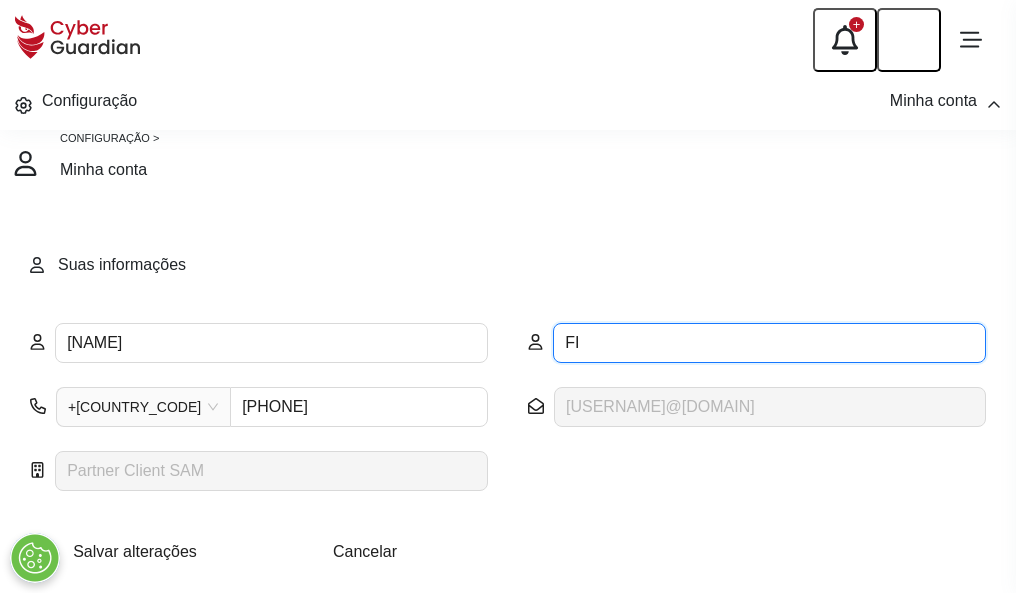 type on "F" 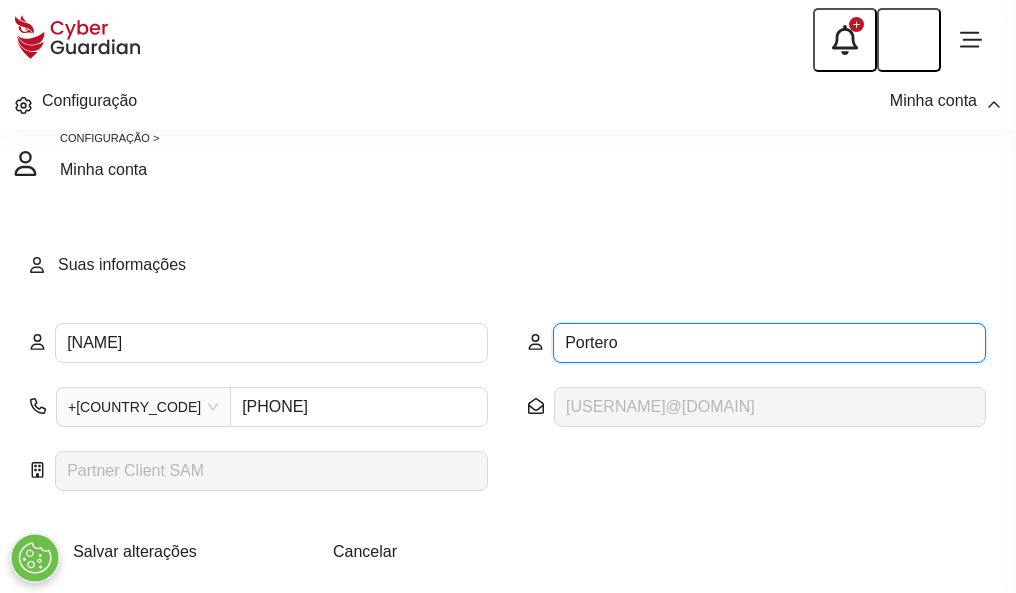 type on "Portero" 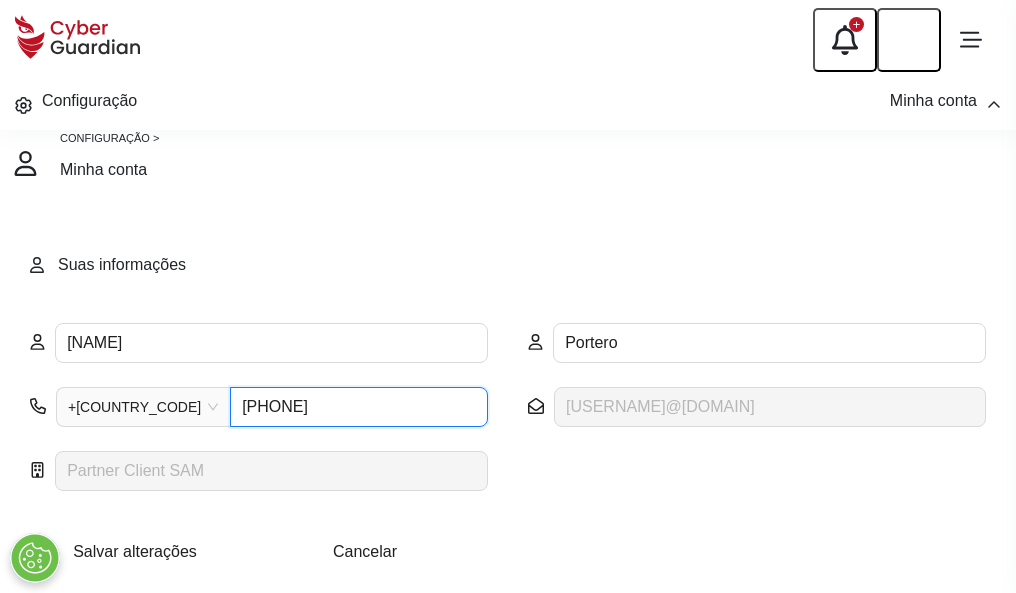 click on "4946029079" at bounding box center [359, 407] 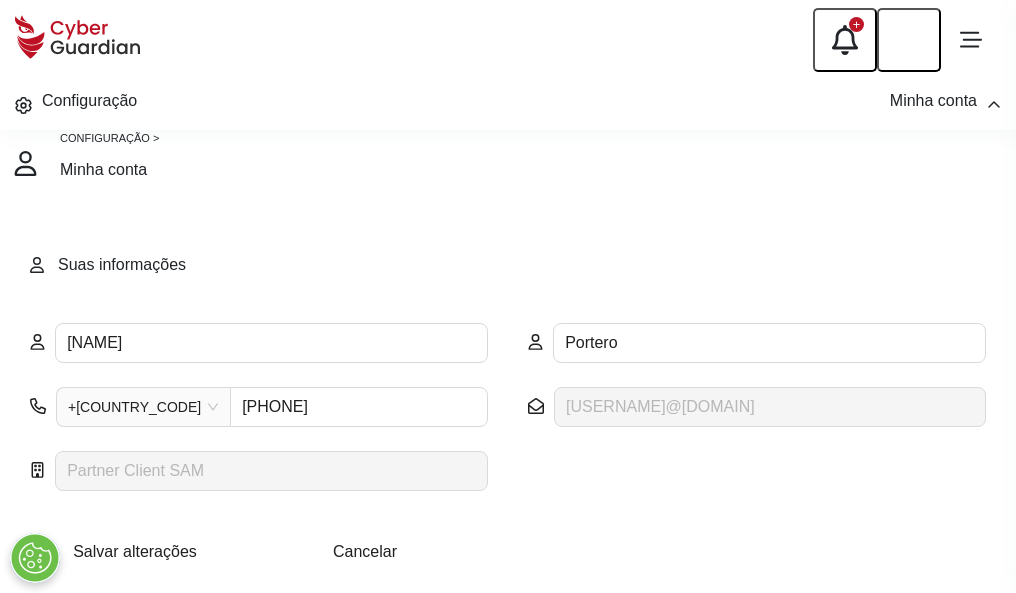 click on "Salvar alterações" at bounding box center (135, 551) 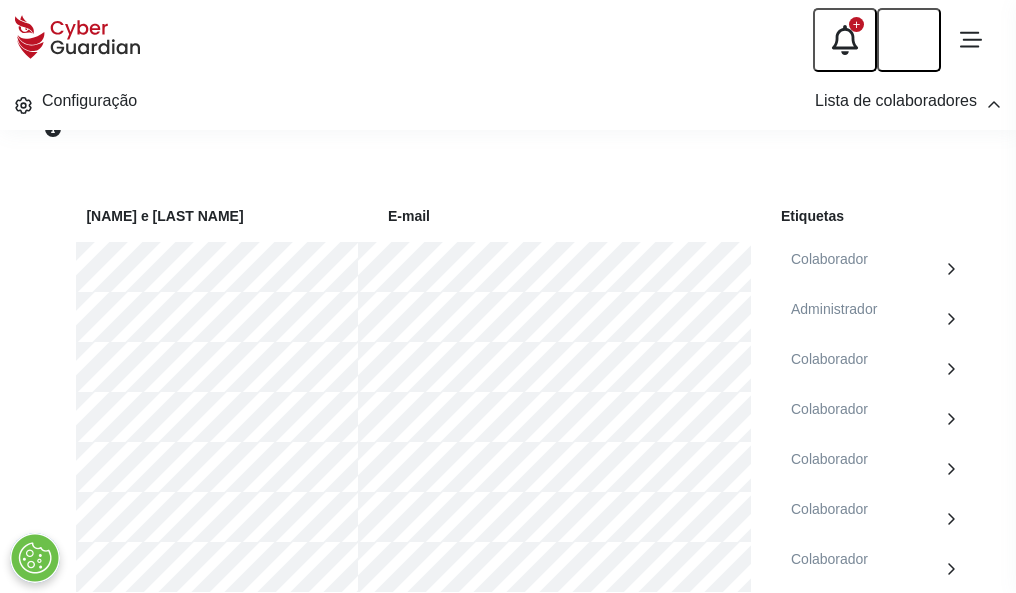 scroll, scrollTop: 856, scrollLeft: 0, axis: vertical 